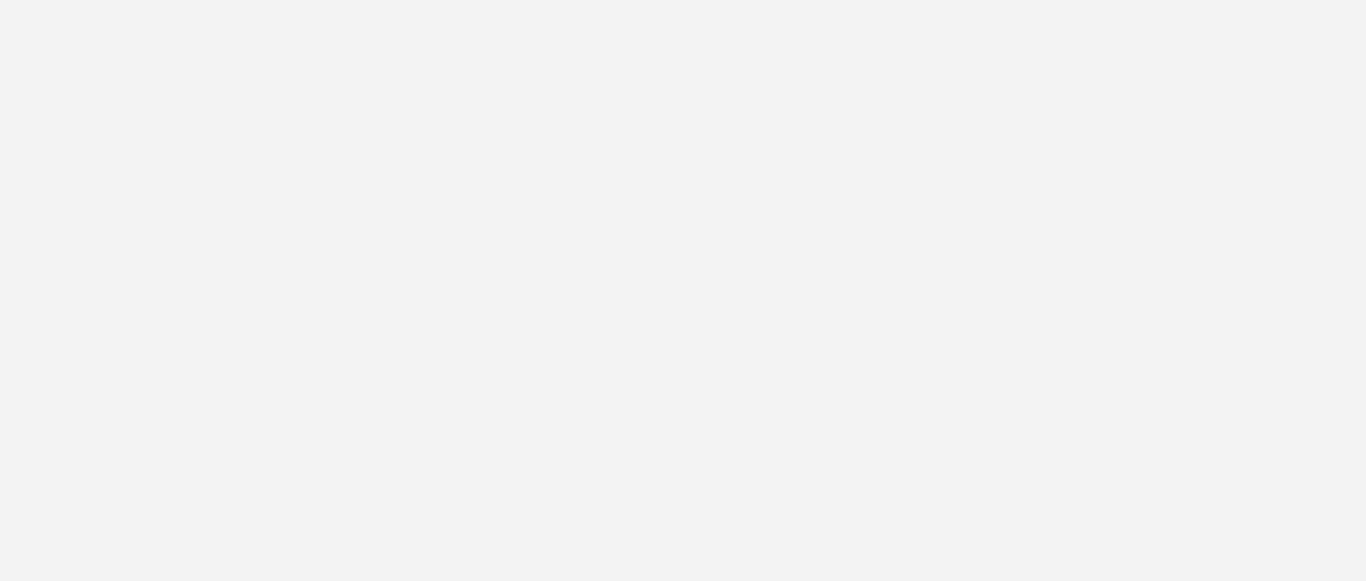 scroll, scrollTop: 0, scrollLeft: 0, axis: both 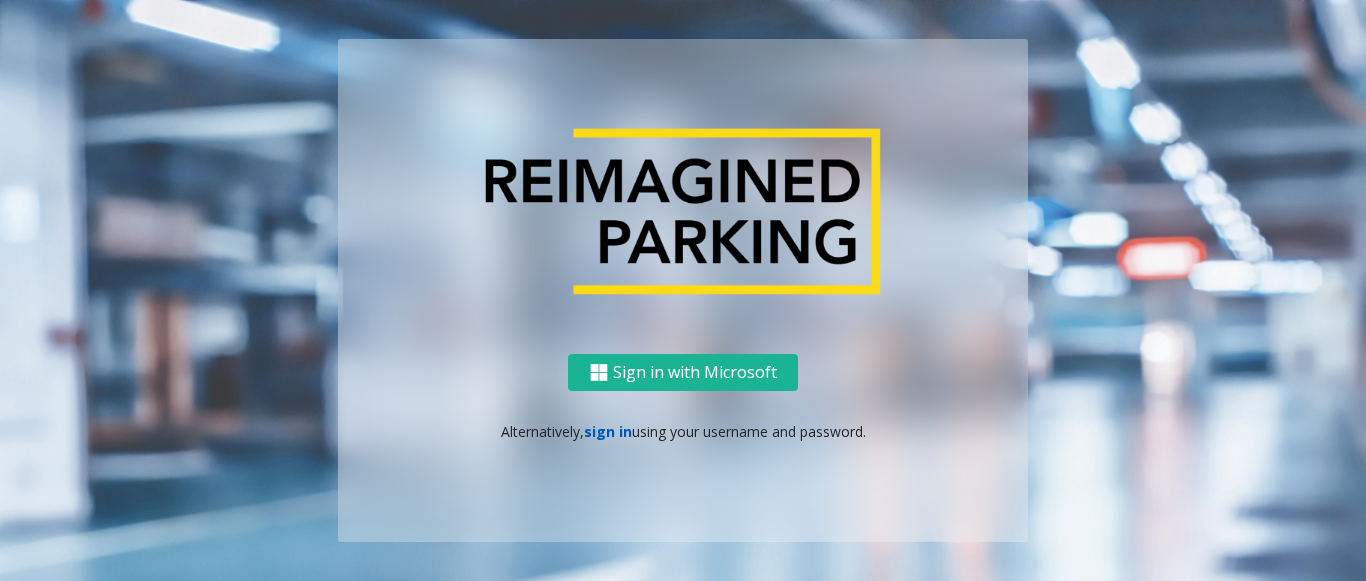 click on "sign in" 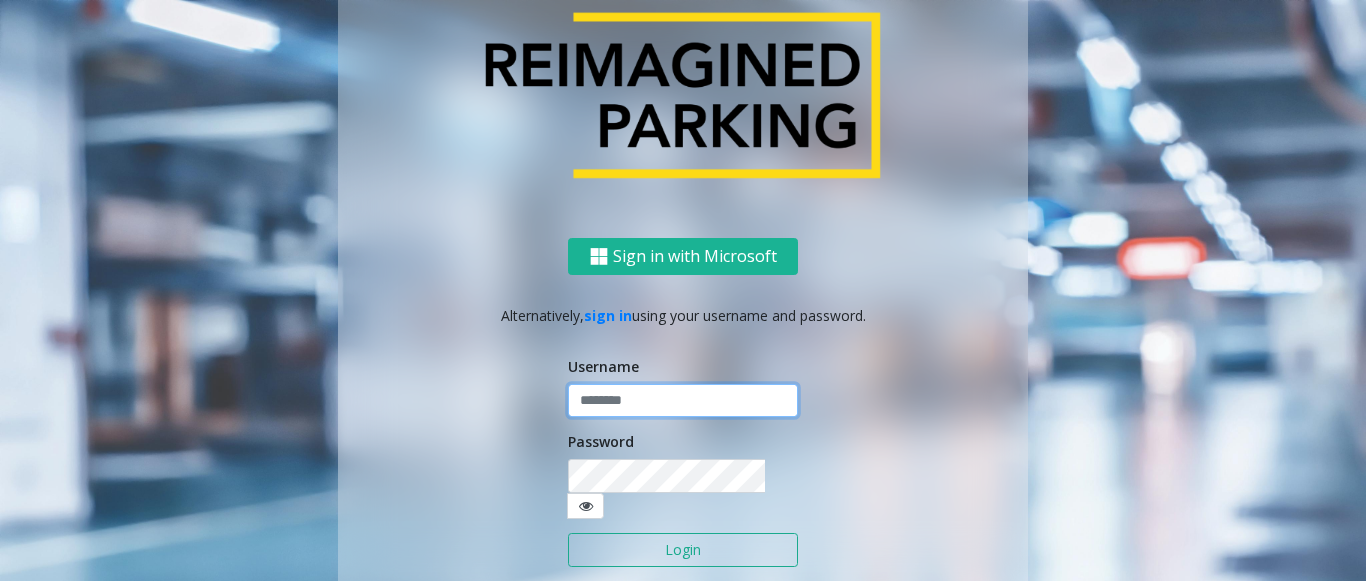 type on "**********" 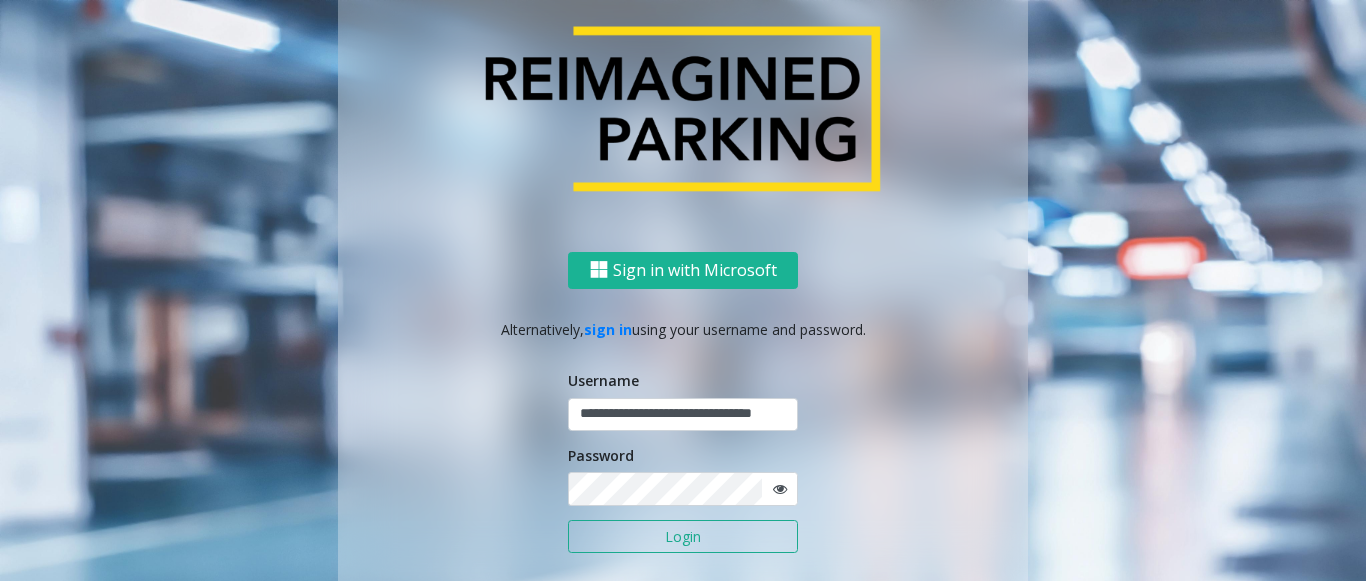 click on "Login" 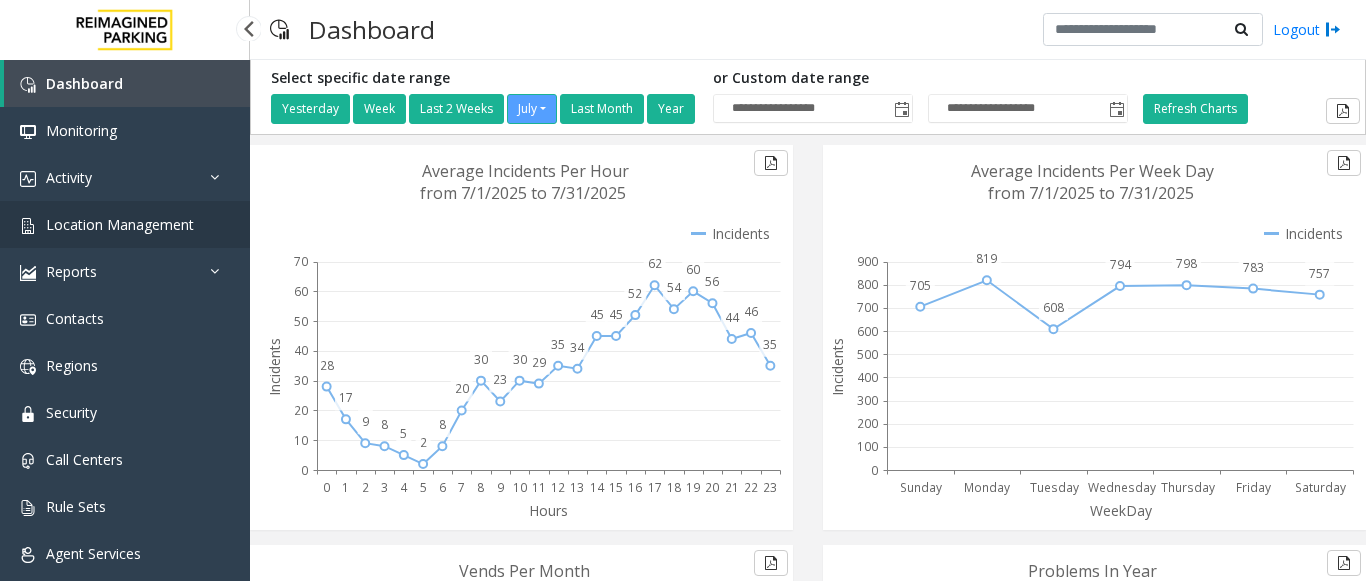 click on "Location Management" at bounding box center [120, 224] 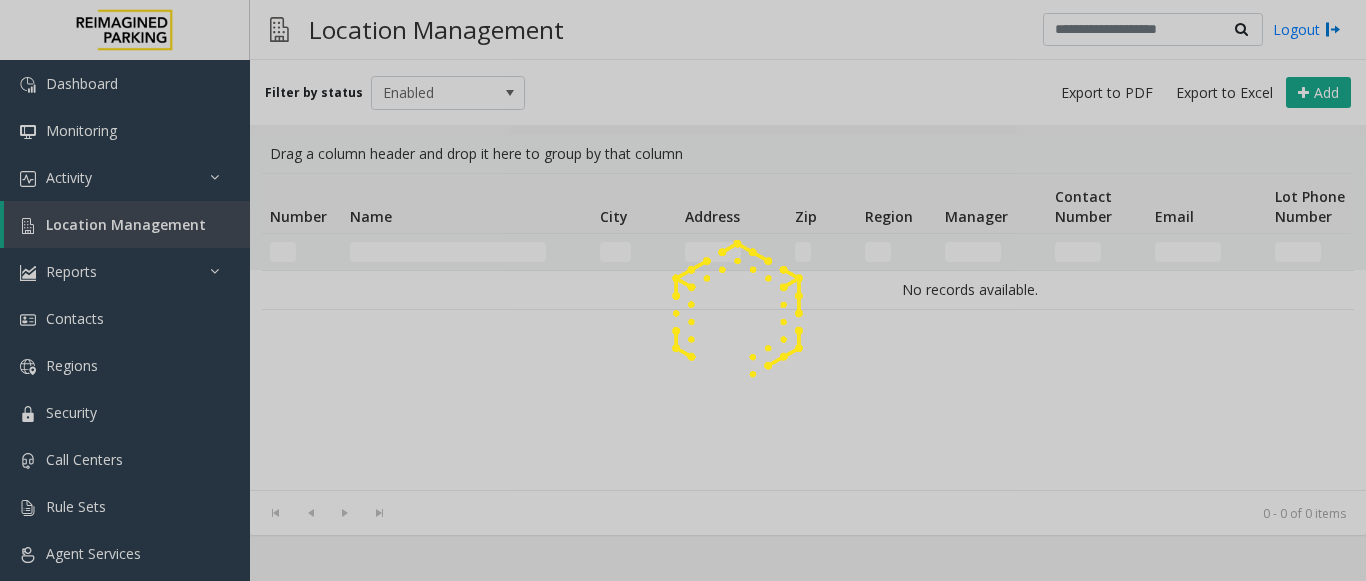 click 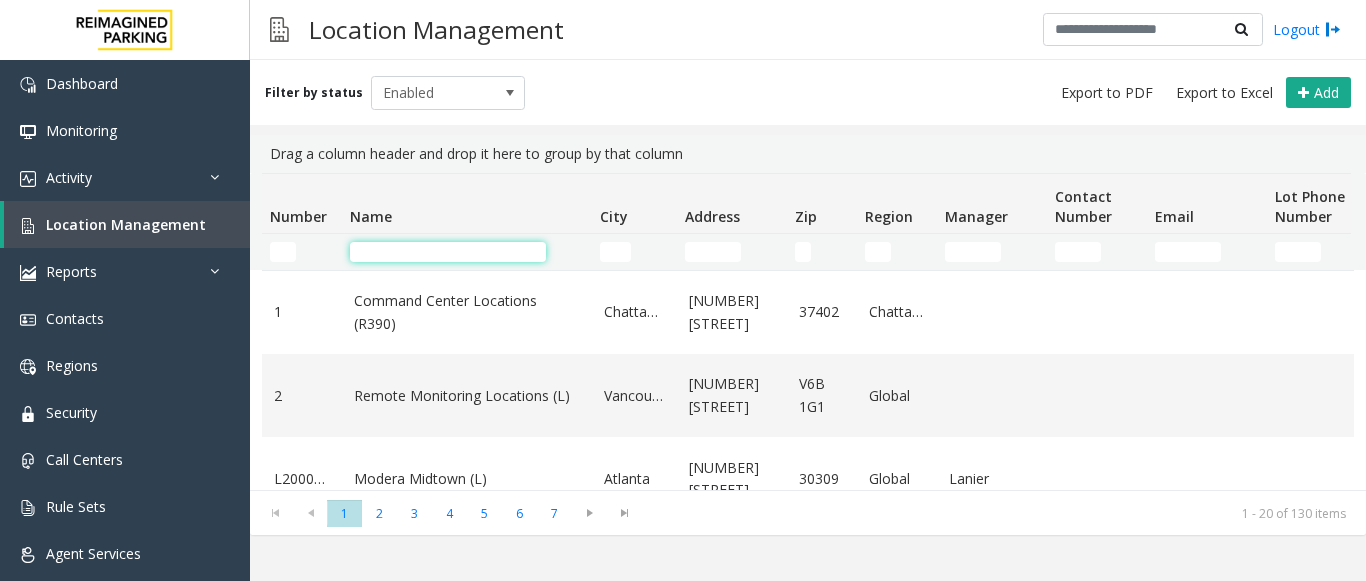 click 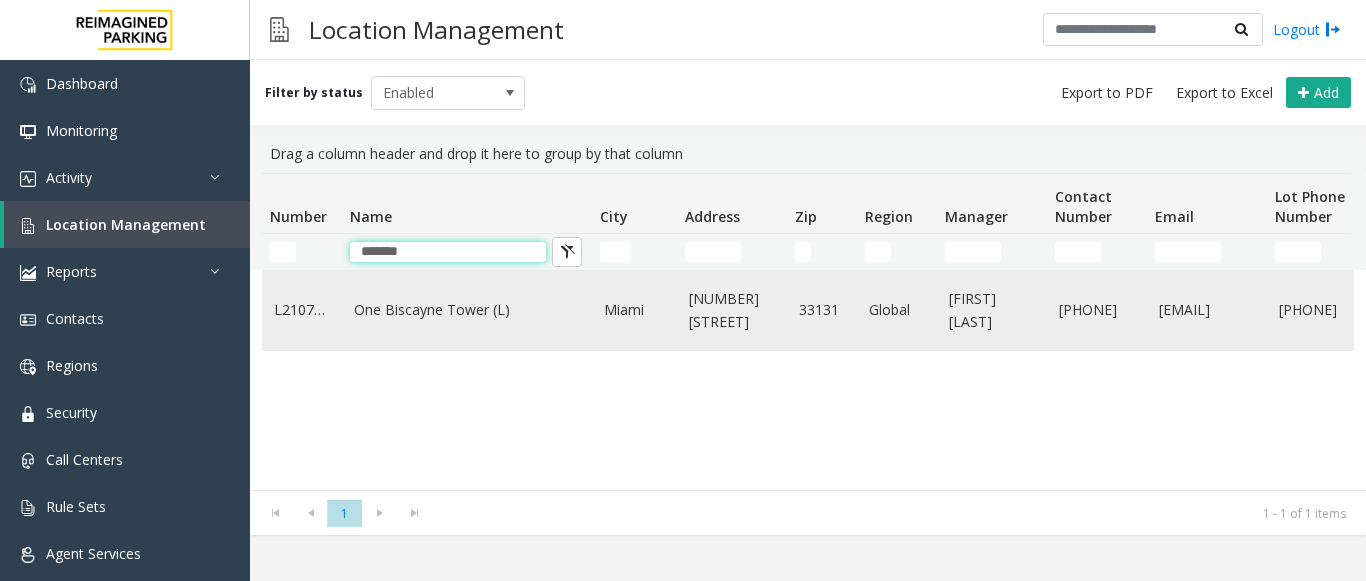 type on "*******" 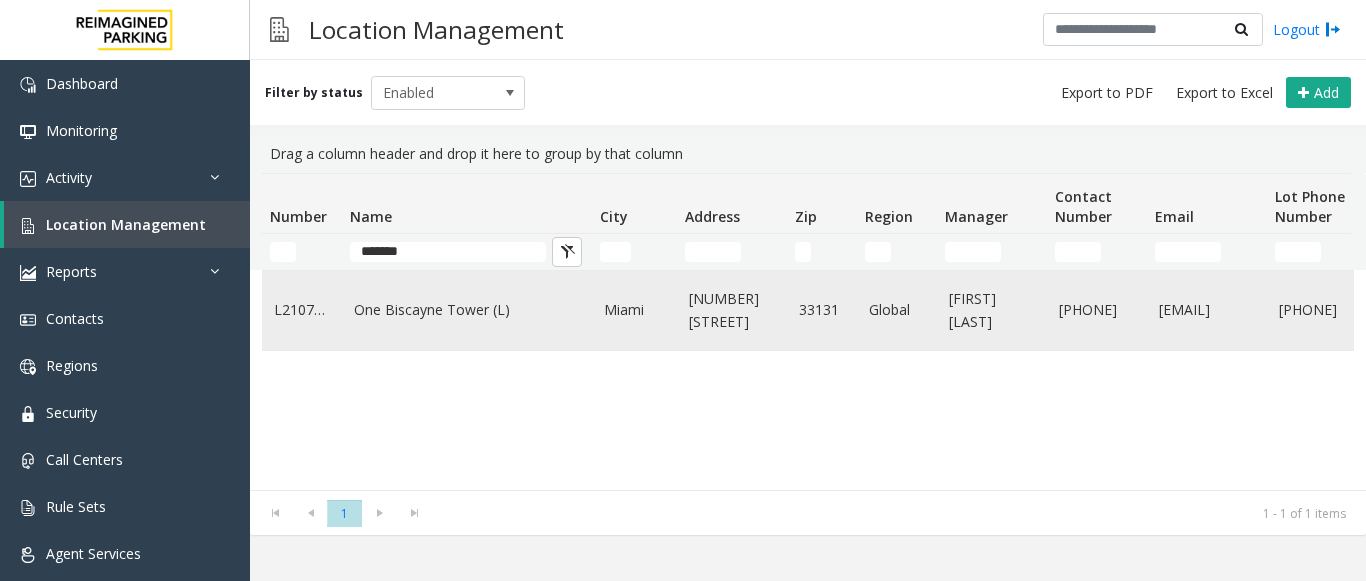 click on "One Biscayne Tower (L)" 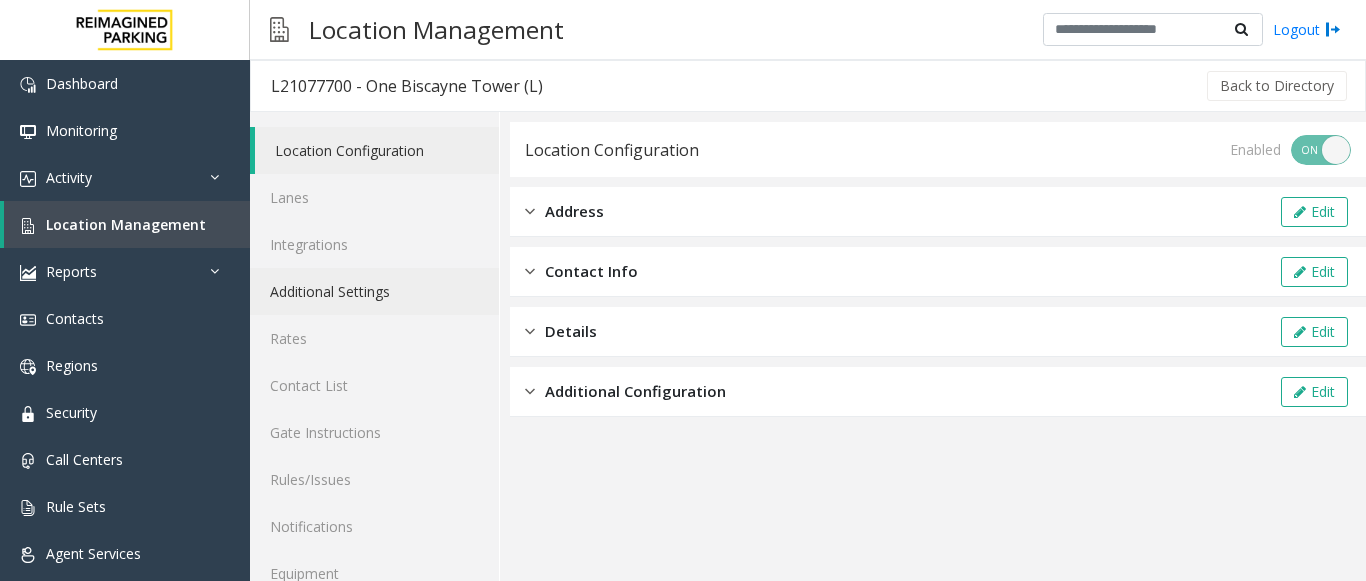 click on "Additional Settings" 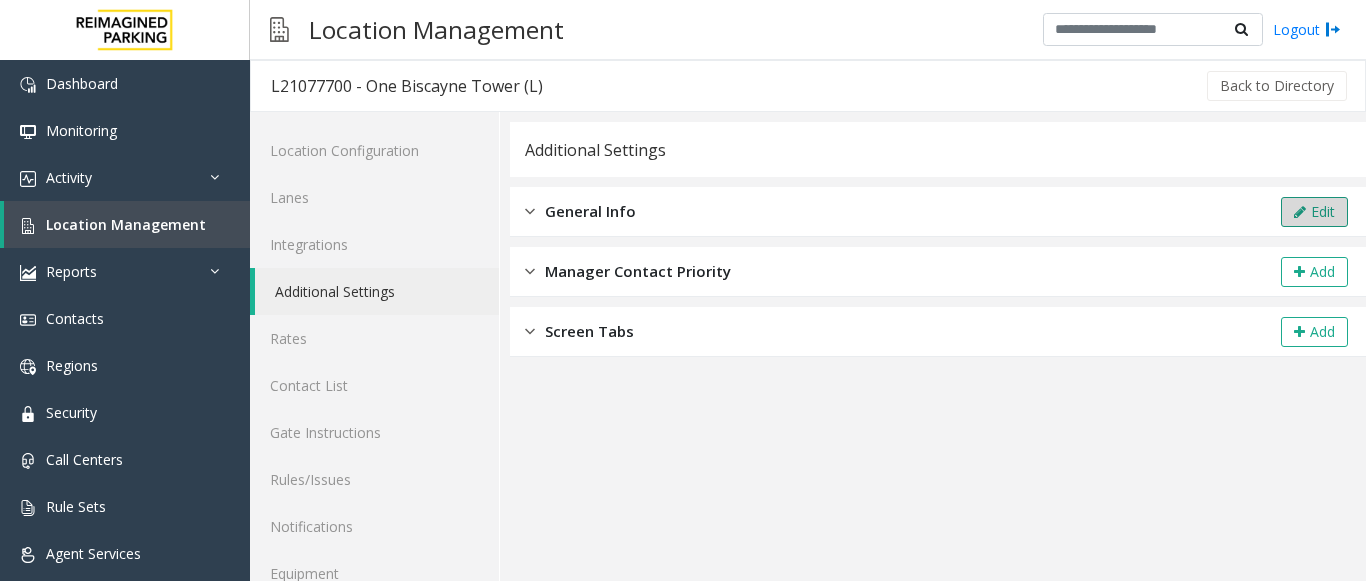 click 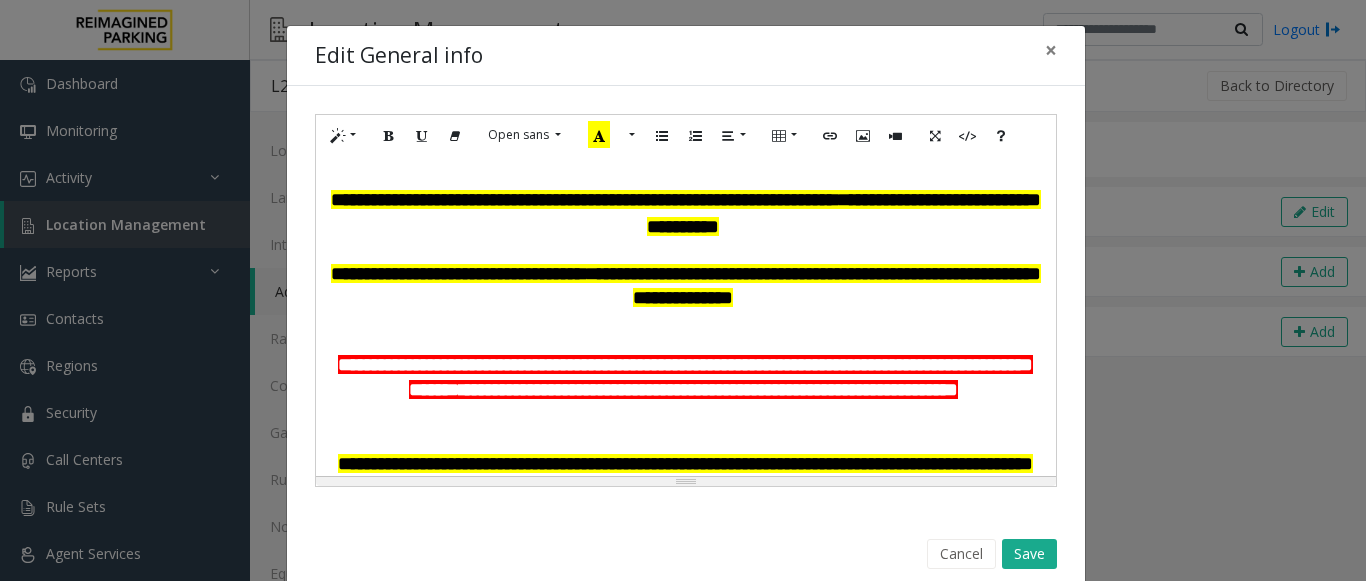scroll, scrollTop: 100, scrollLeft: 0, axis: vertical 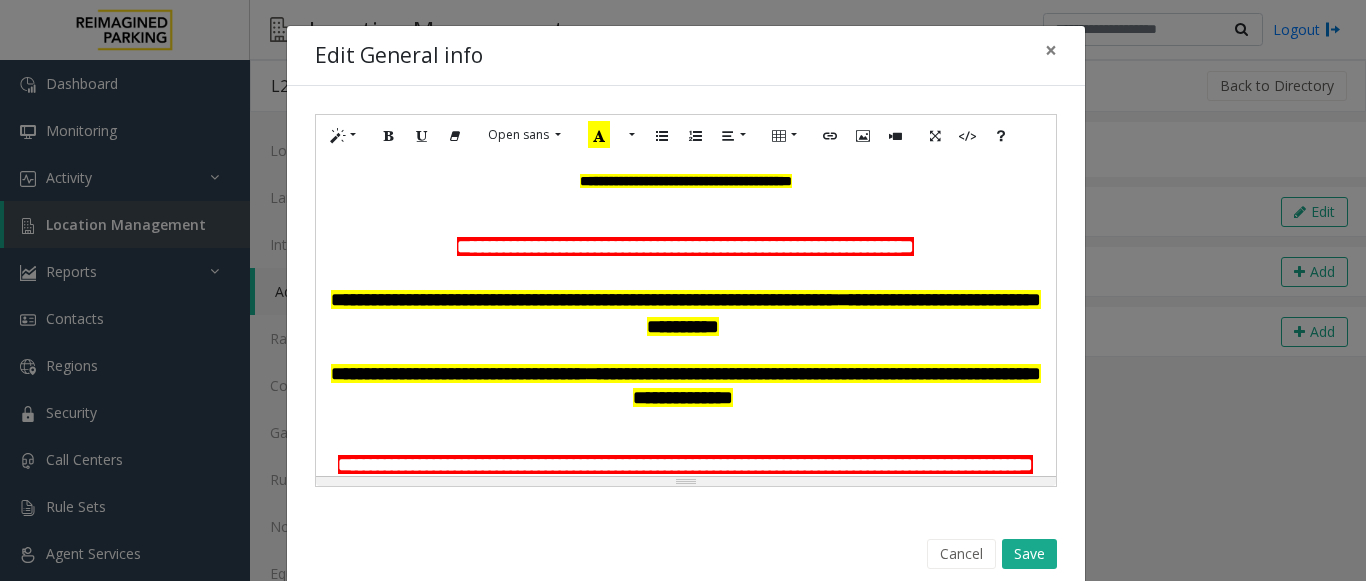 click on "**********" 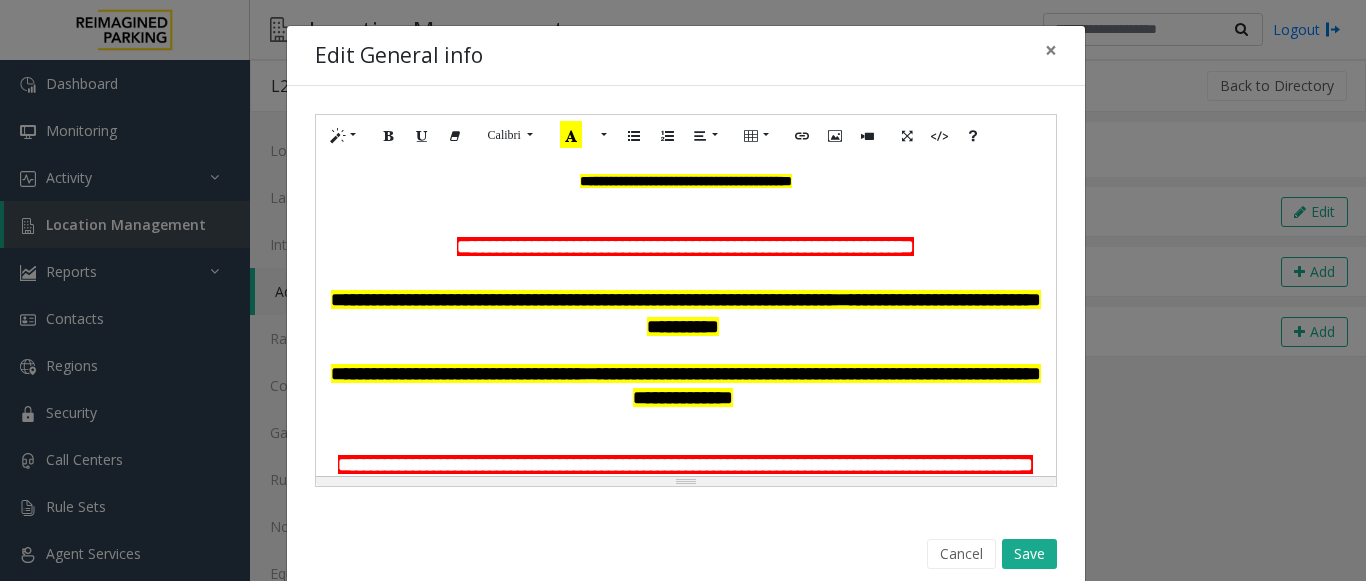 scroll, scrollTop: 100, scrollLeft: 0, axis: vertical 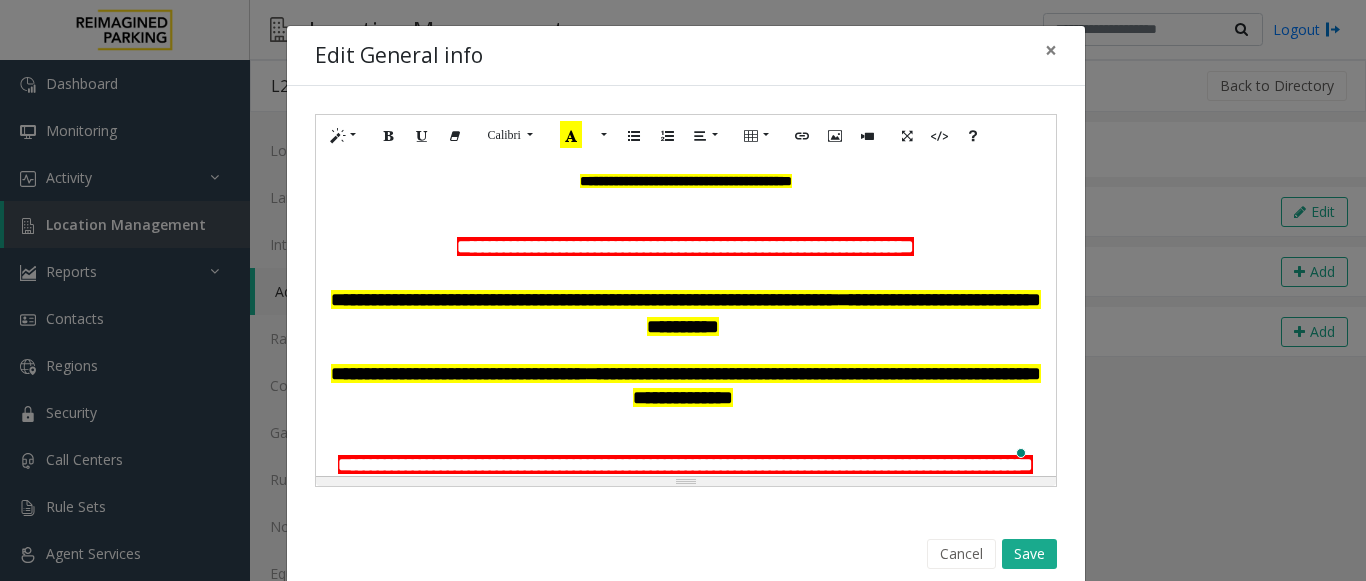 type 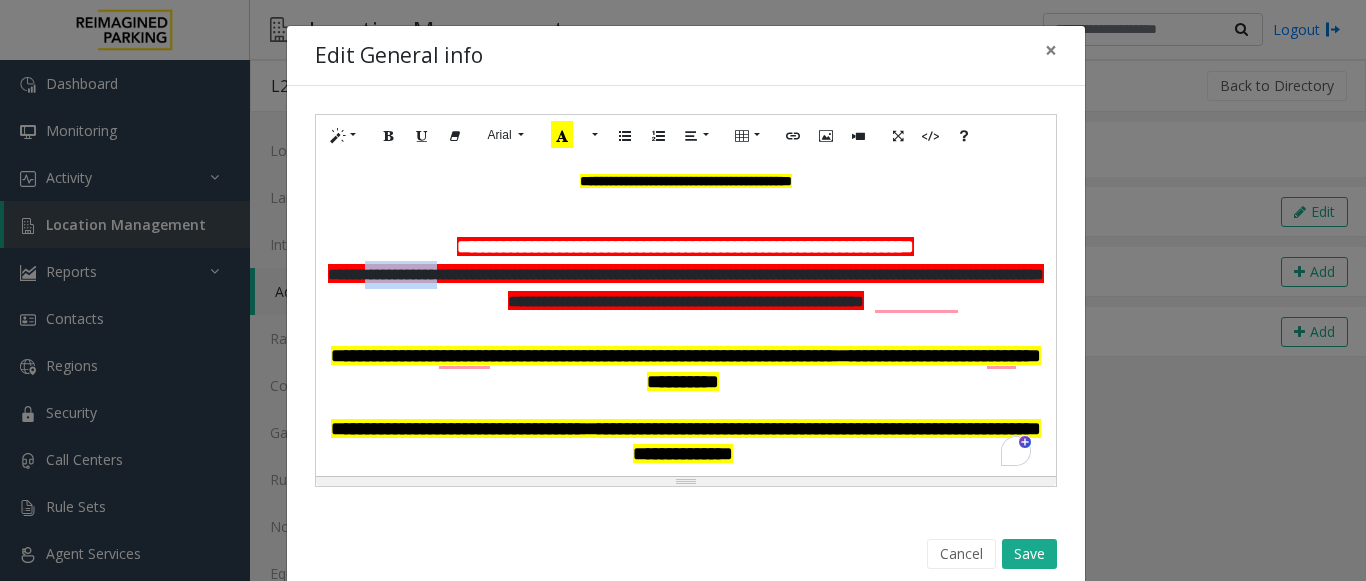 drag, startPoint x: 465, startPoint y: 269, endPoint x: 374, endPoint y: 274, distance: 91.13726 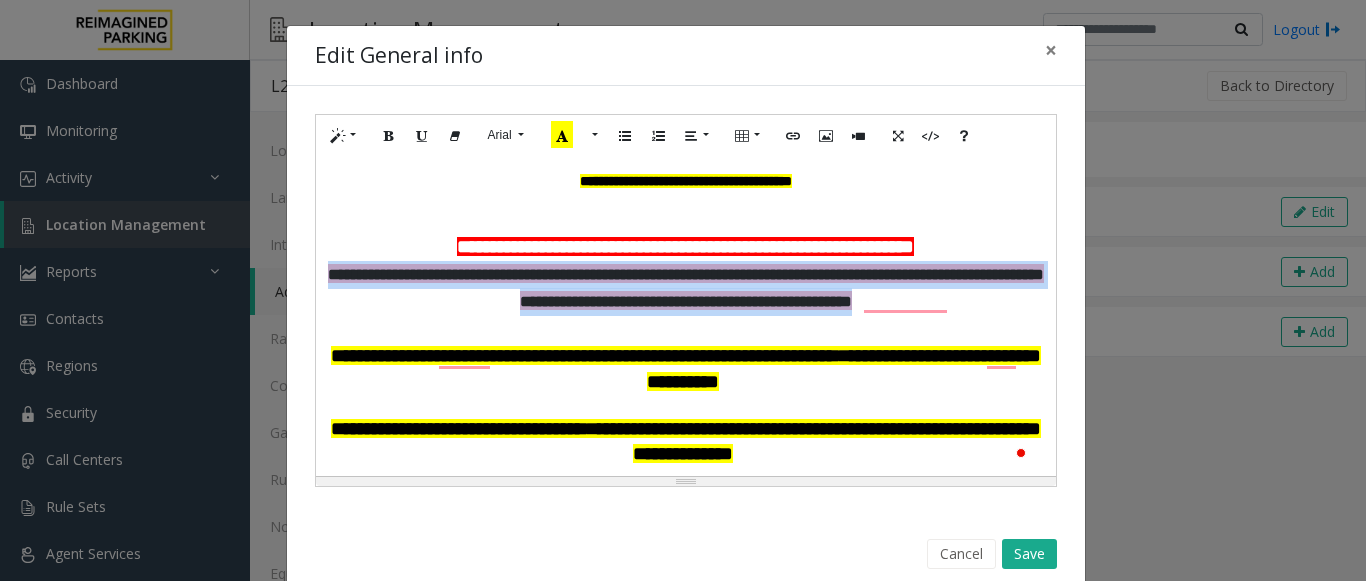 drag, startPoint x: 938, startPoint y: 301, endPoint x: 337, endPoint y: 276, distance: 601.5197 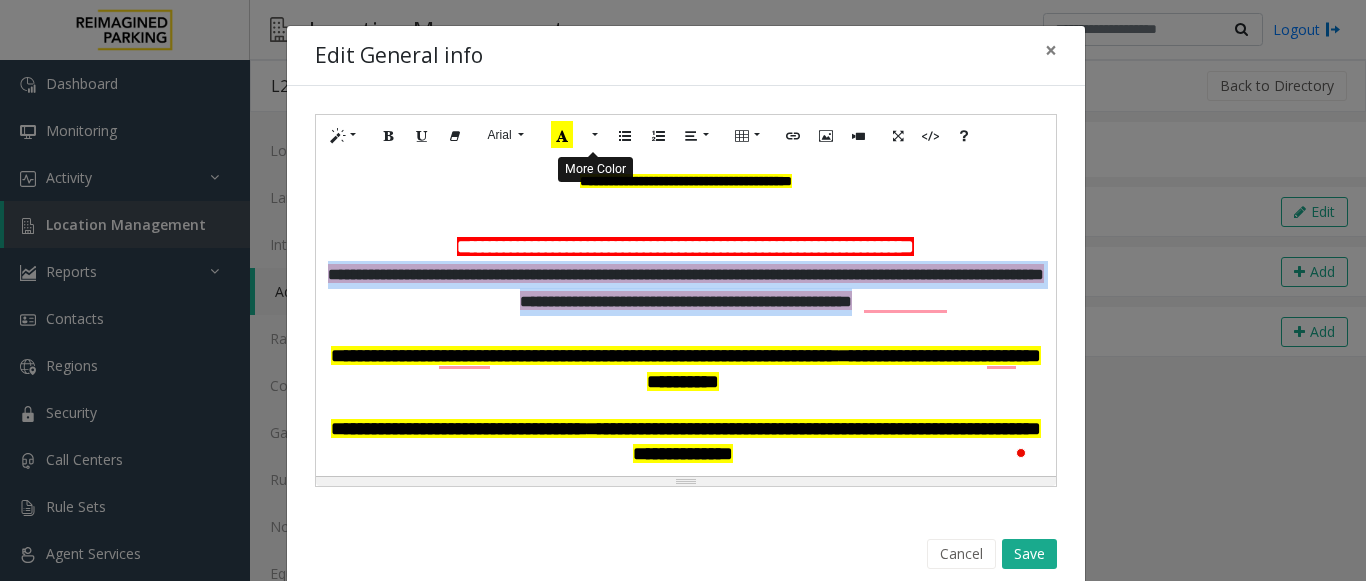 click 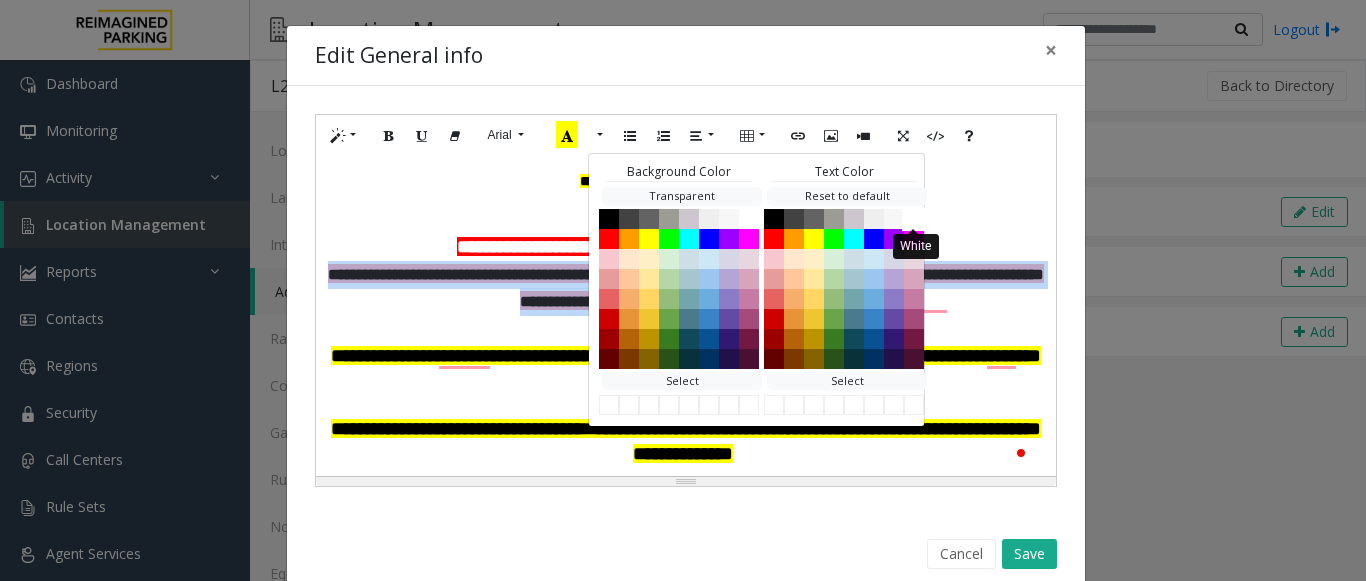 click 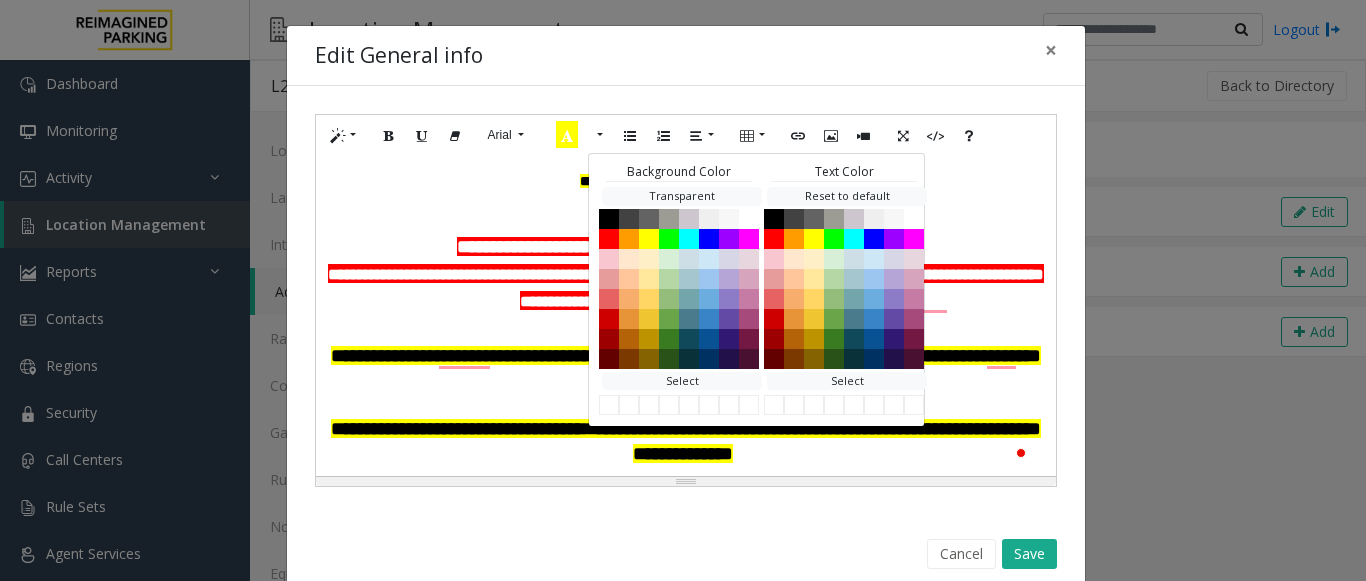 click 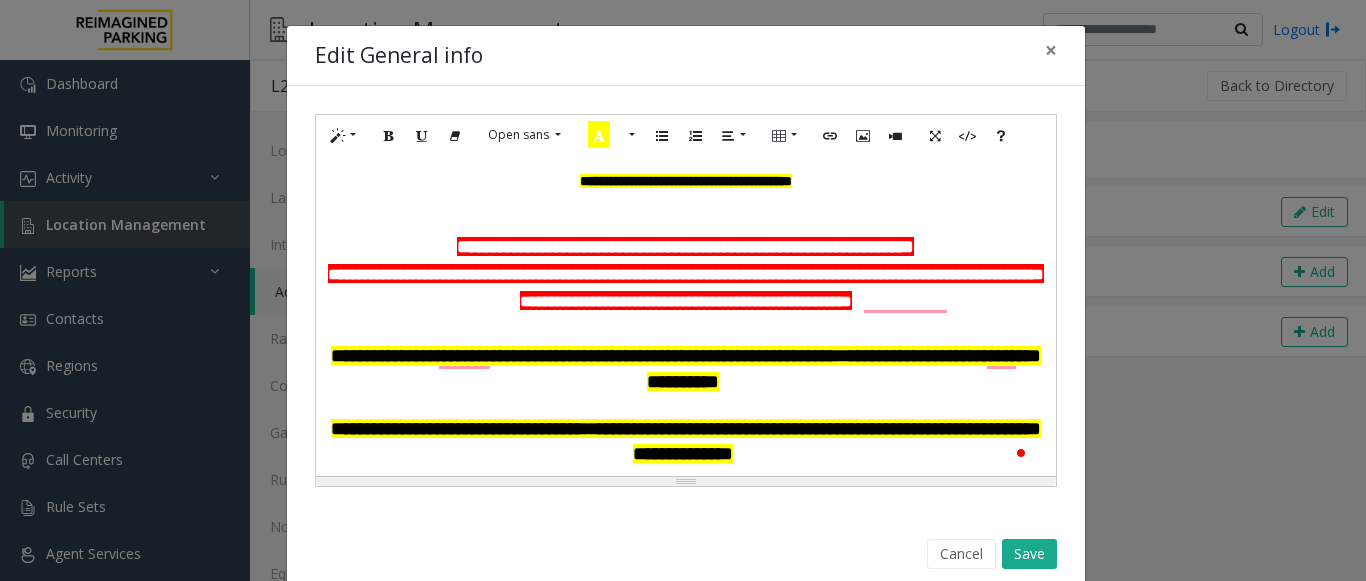 click on "**********" 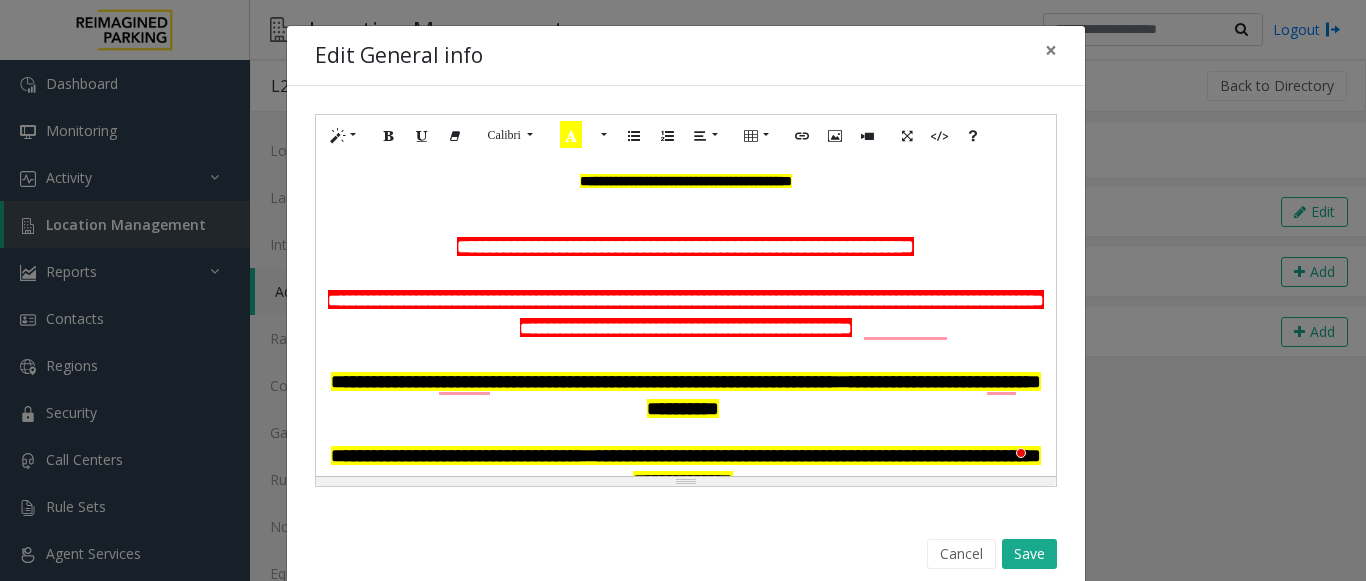scroll, scrollTop: 200, scrollLeft: 0, axis: vertical 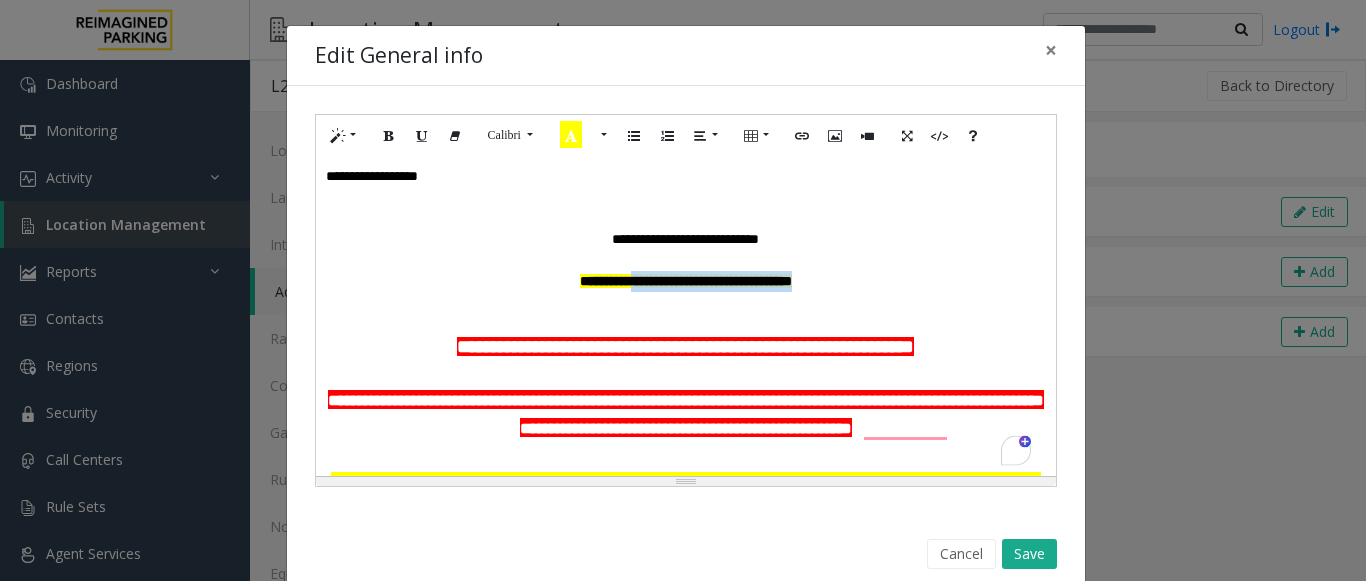 drag, startPoint x: 600, startPoint y: 281, endPoint x: 839, endPoint y: 283, distance: 239.00836 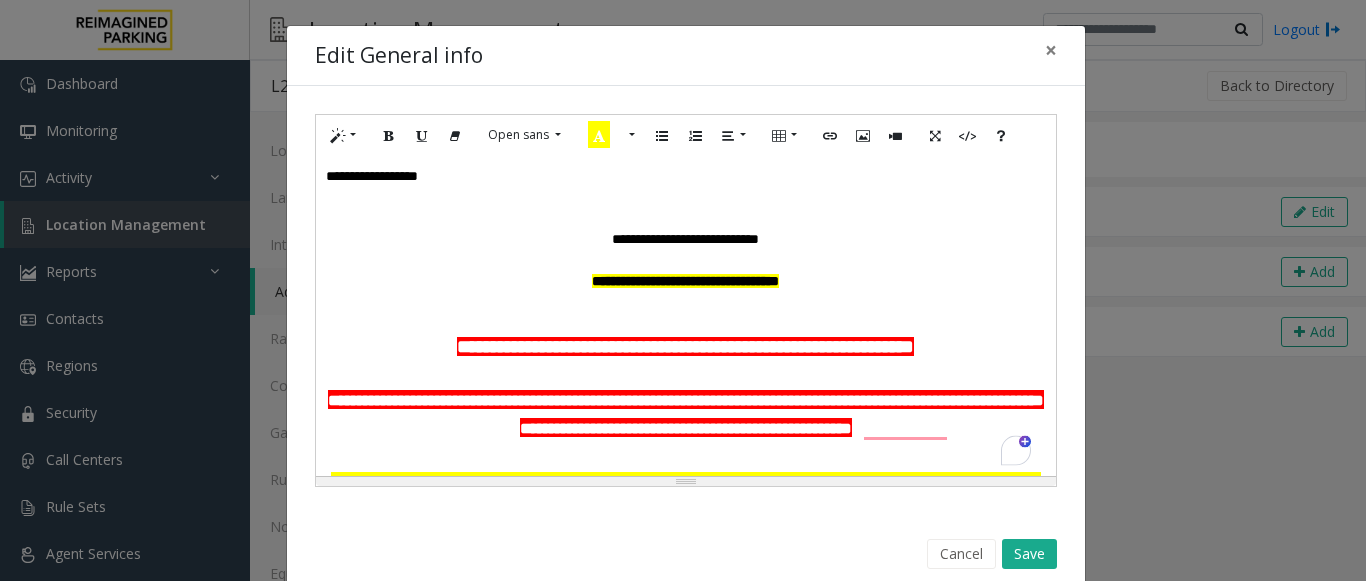 scroll, scrollTop: 325, scrollLeft: 0, axis: vertical 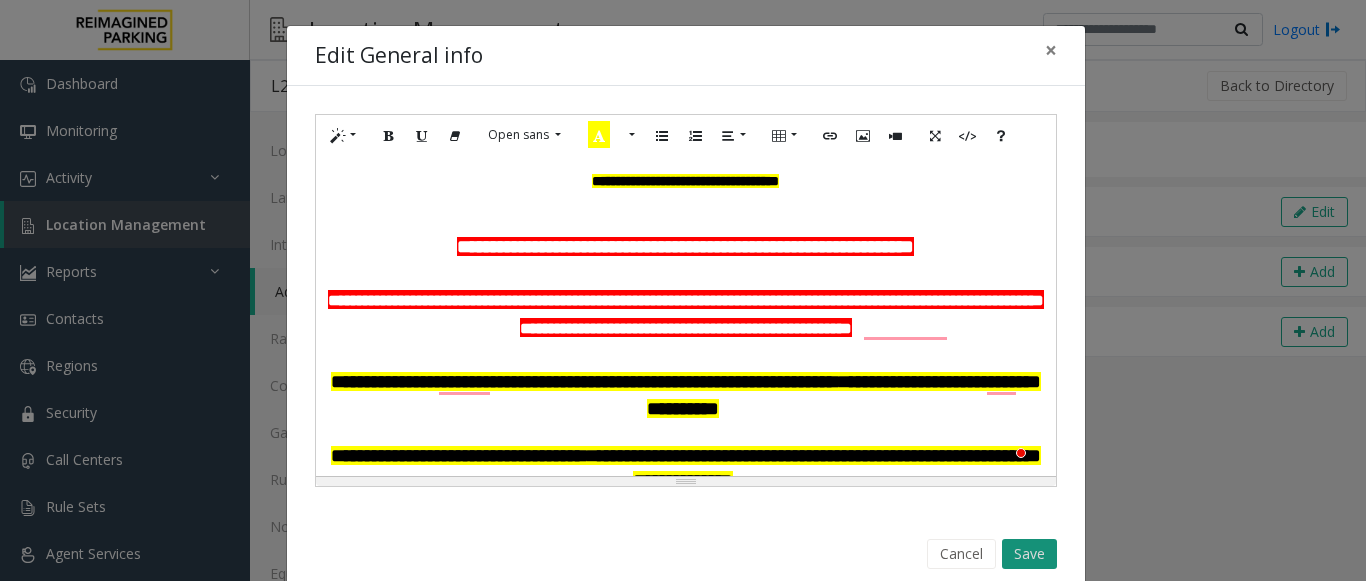 click on "Save" 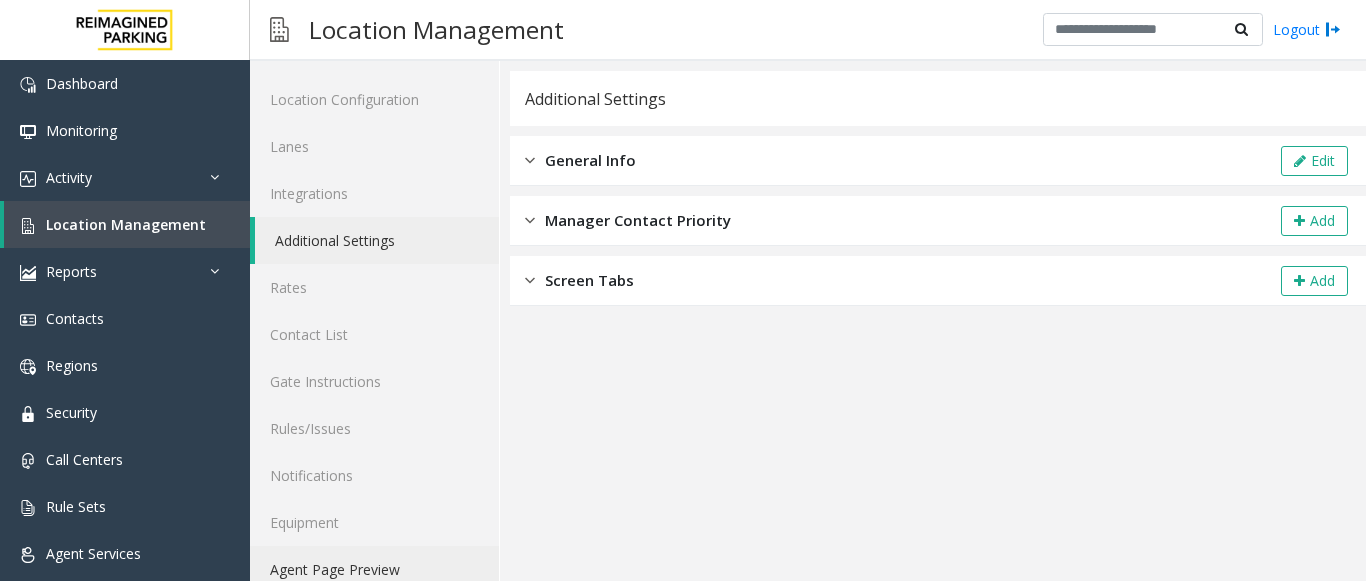 scroll, scrollTop: 78, scrollLeft: 0, axis: vertical 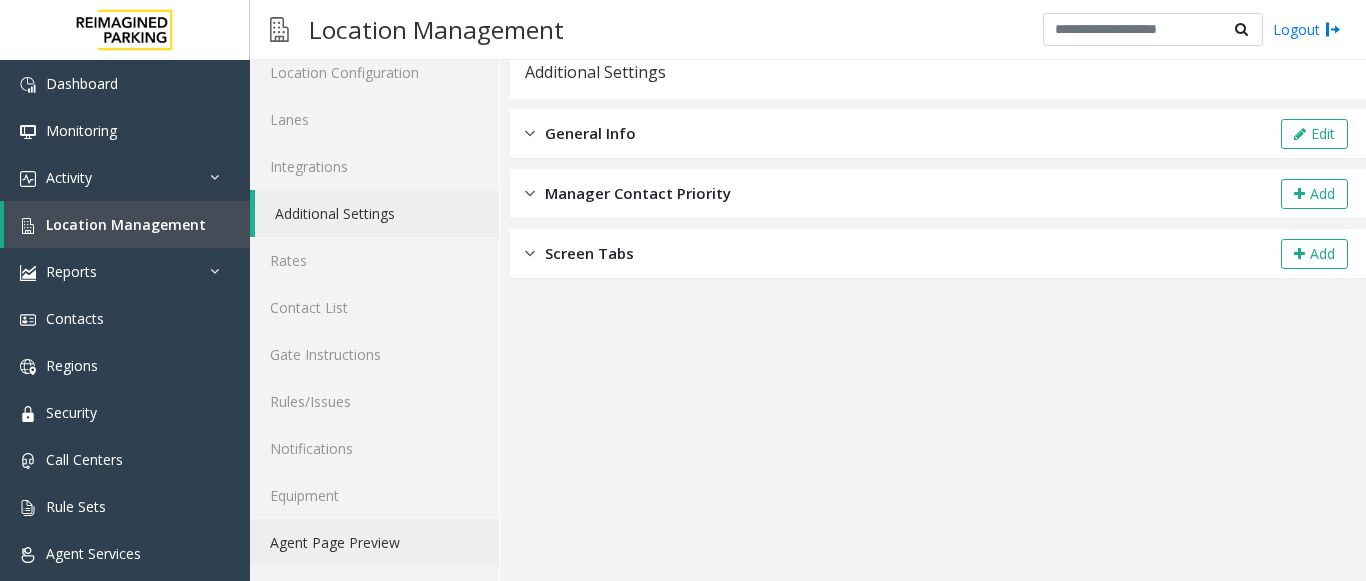 click on "Agent Page Preview" 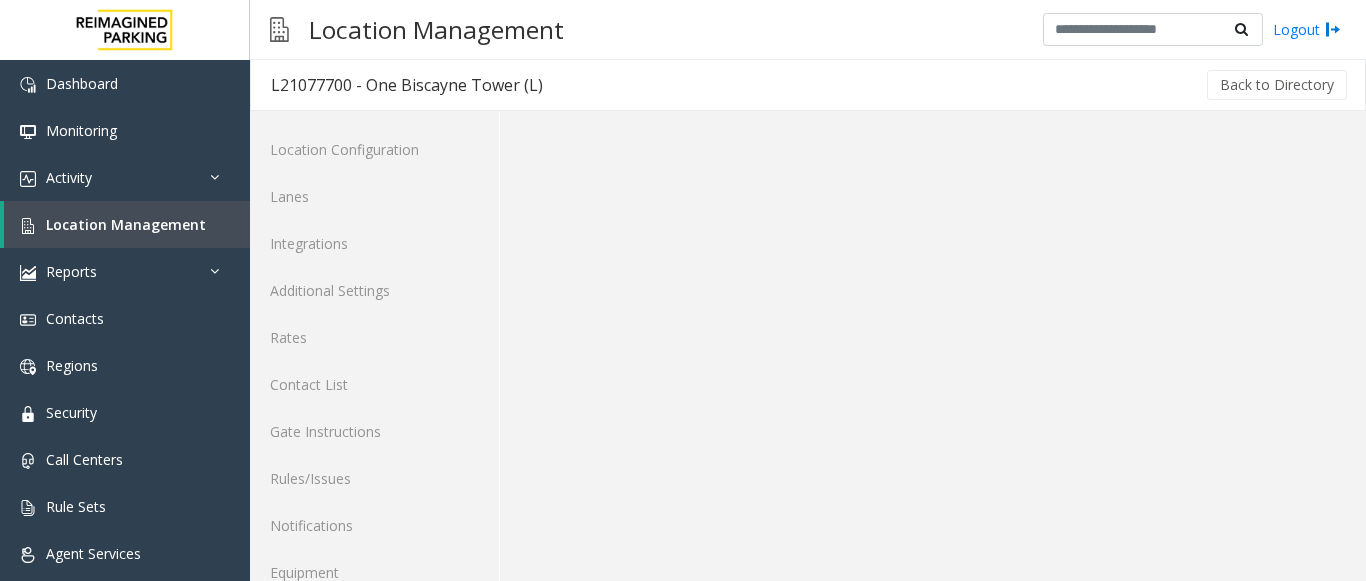 scroll, scrollTop: 0, scrollLeft: 0, axis: both 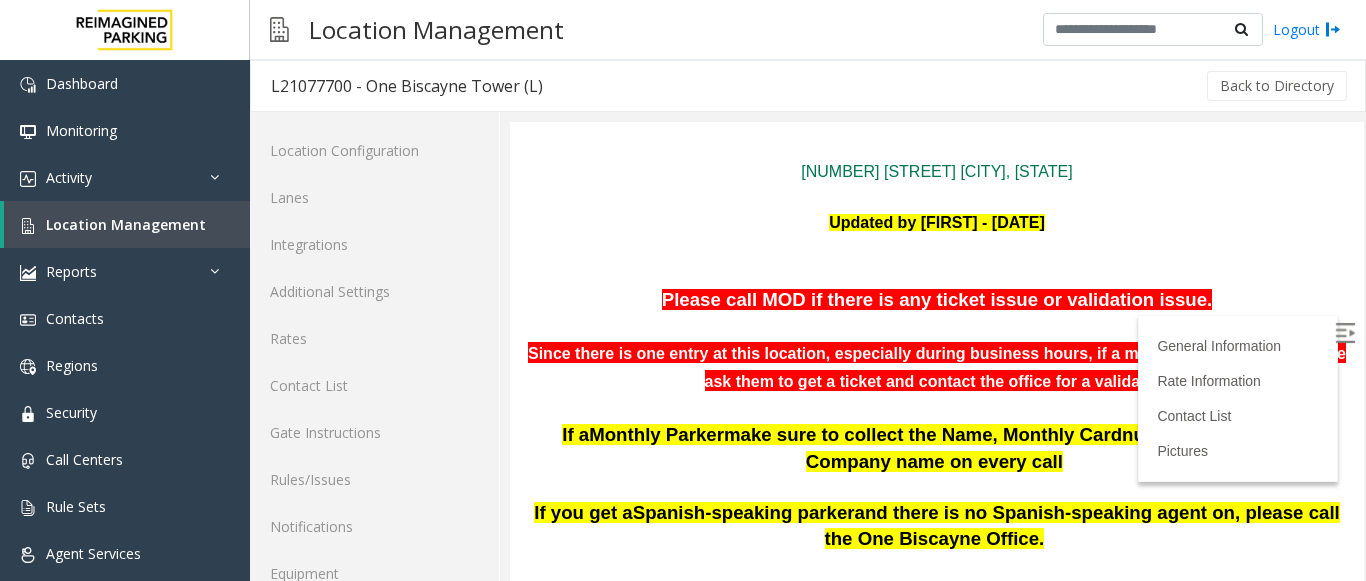 click at bounding box center (1347, 336) 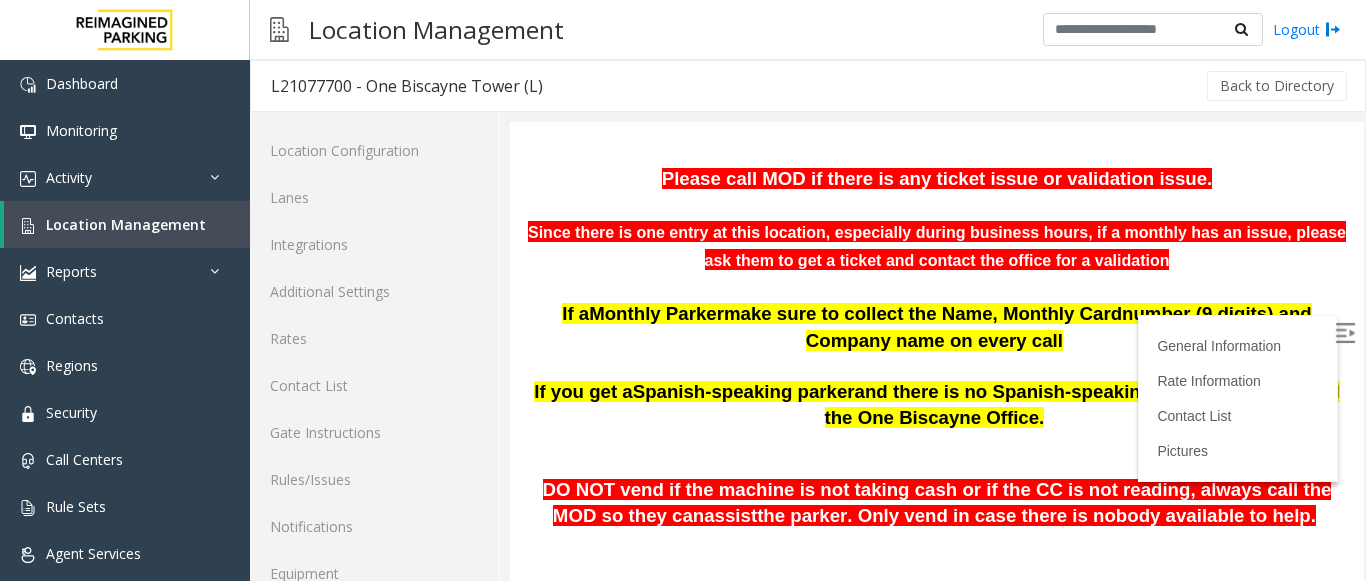 scroll, scrollTop: 300, scrollLeft: 0, axis: vertical 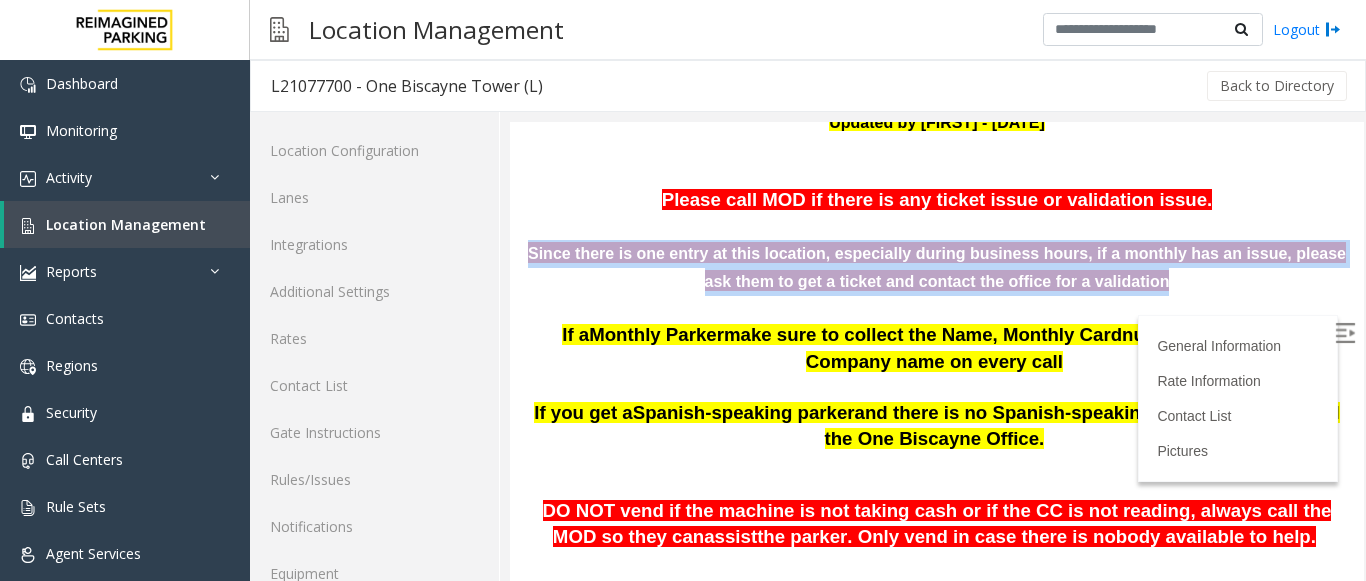 drag, startPoint x: 1181, startPoint y: 282, endPoint x: 537, endPoint y: 236, distance: 645.64075 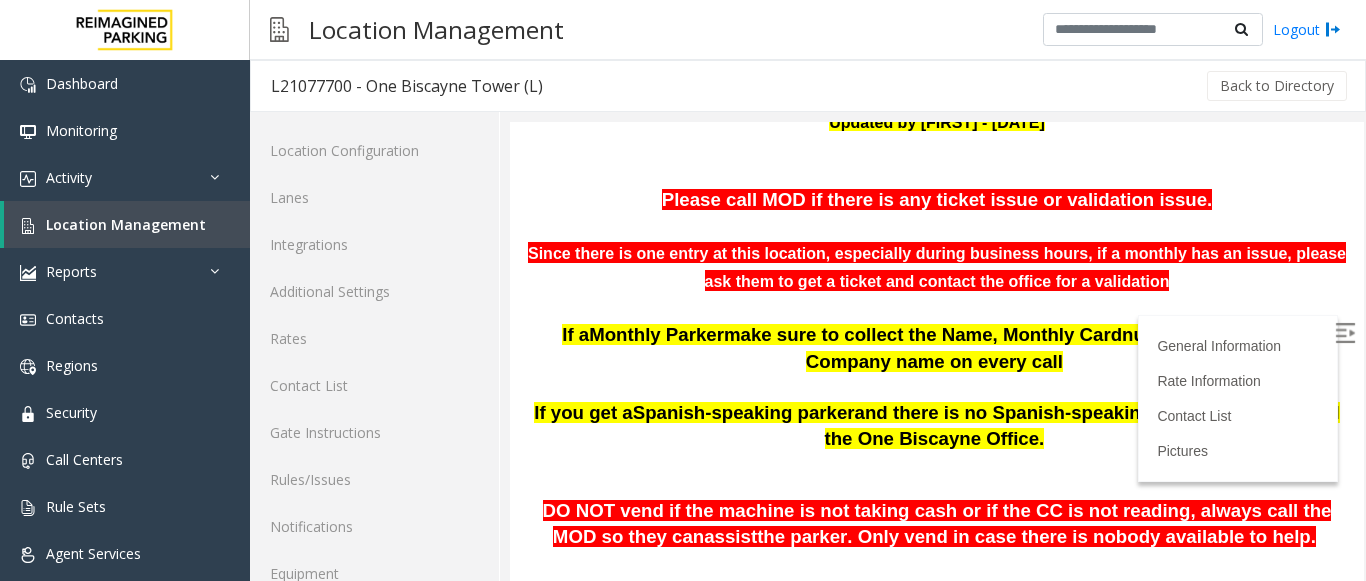 click at bounding box center (937, 389) 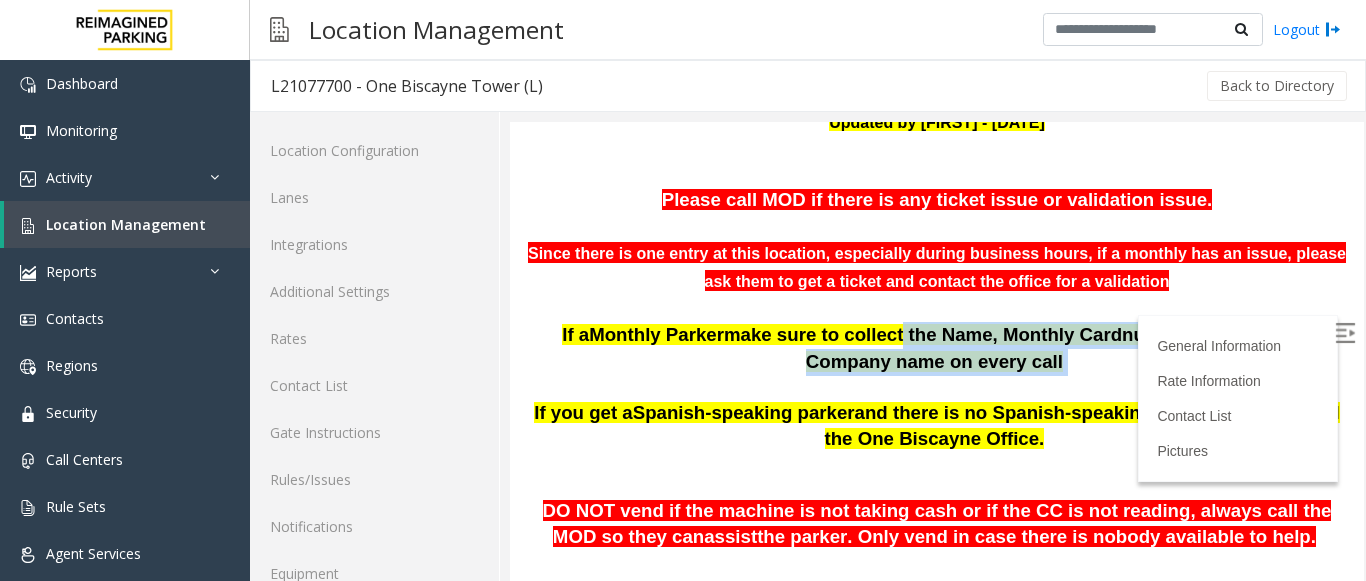 drag, startPoint x: 995, startPoint y: 365, endPoint x: 553, endPoint y: 316, distance: 444.70776 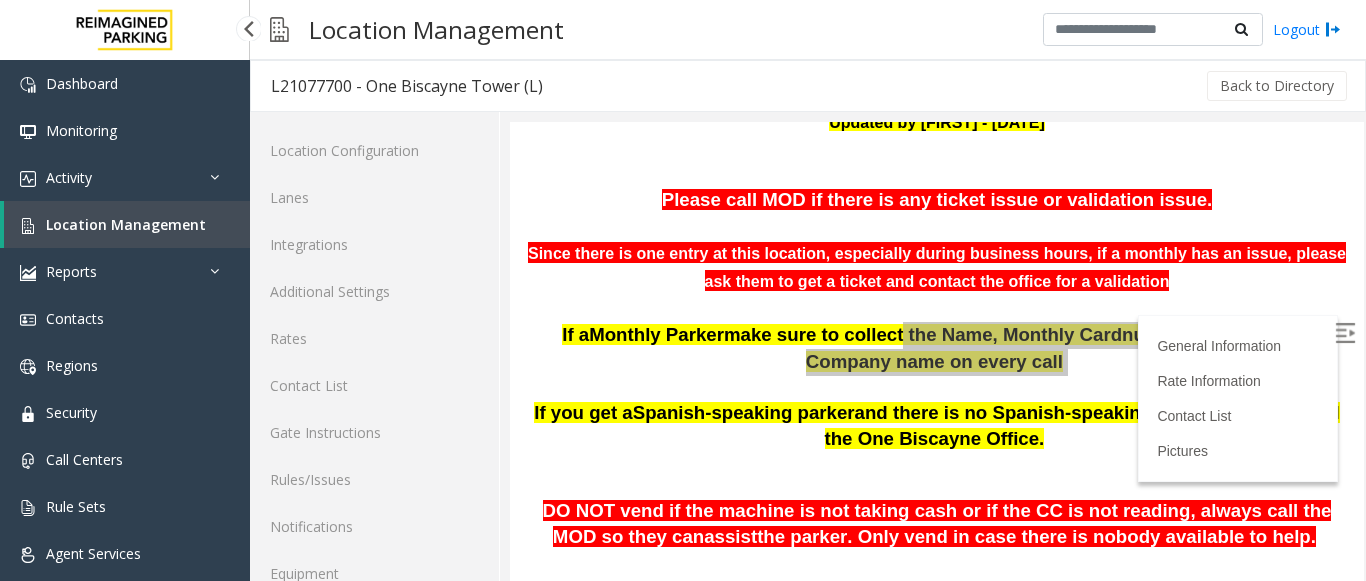 click on "Location Management" at bounding box center (126, 224) 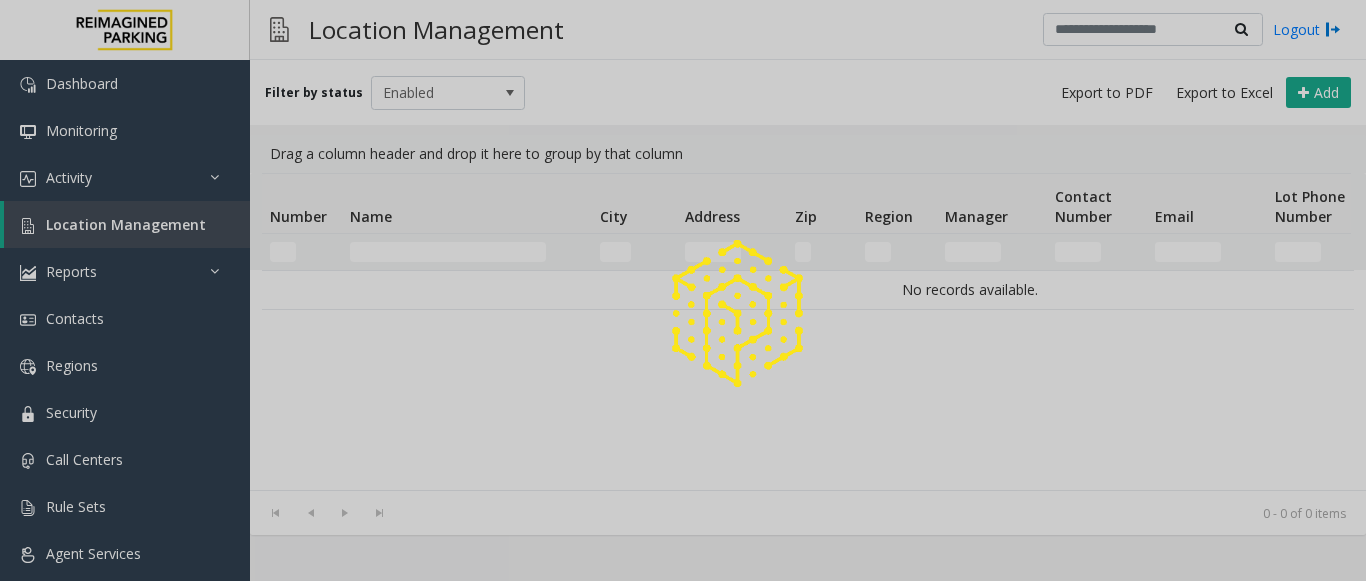 click 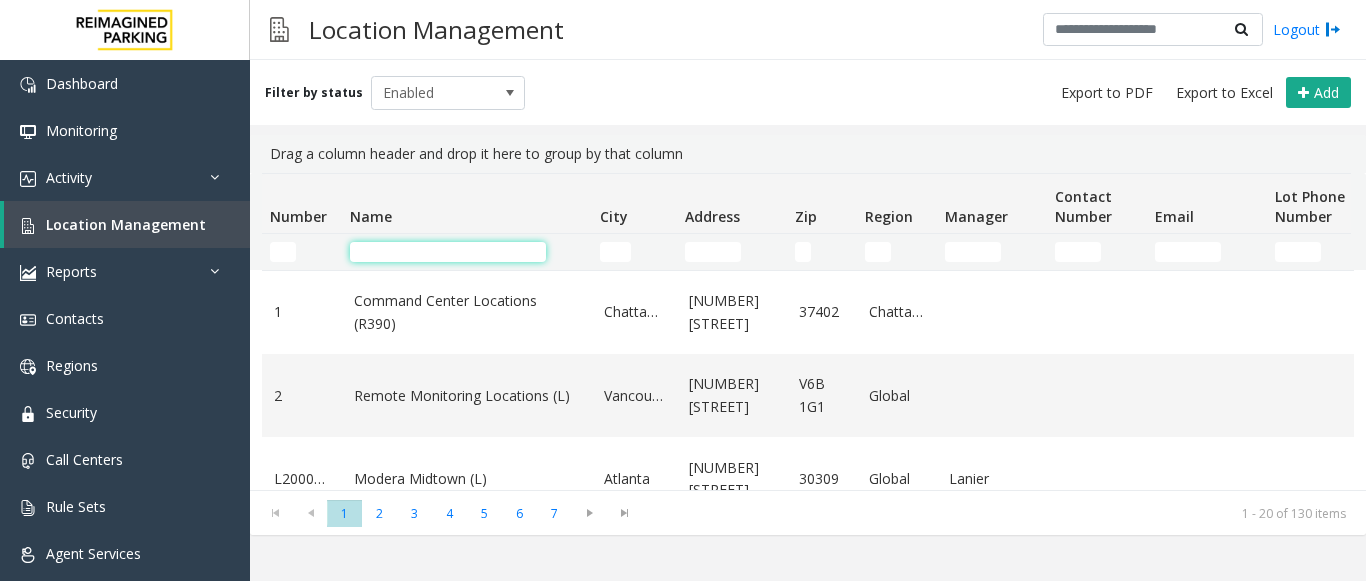 click 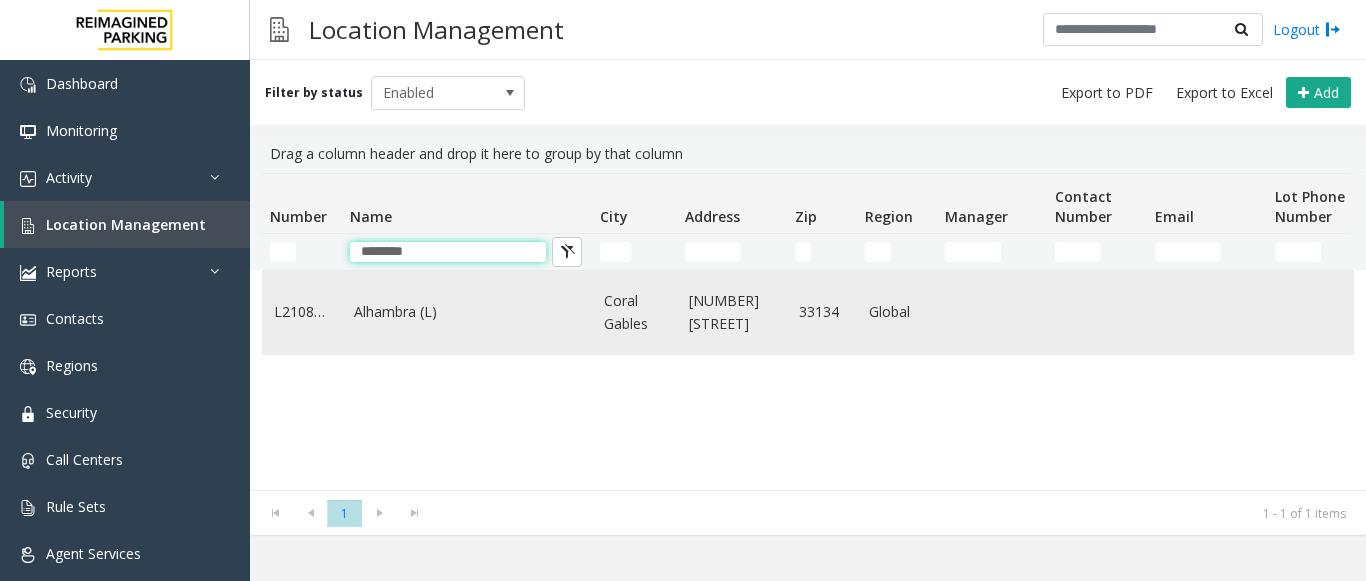 type on "********" 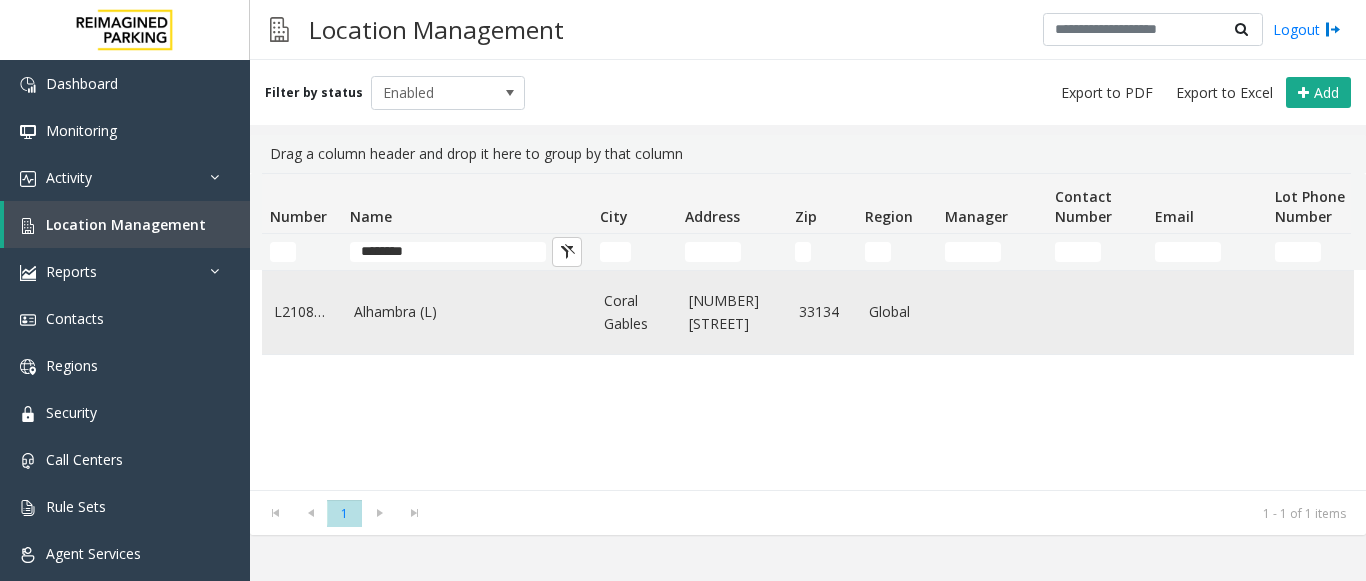 click on "Alhambra (L)" 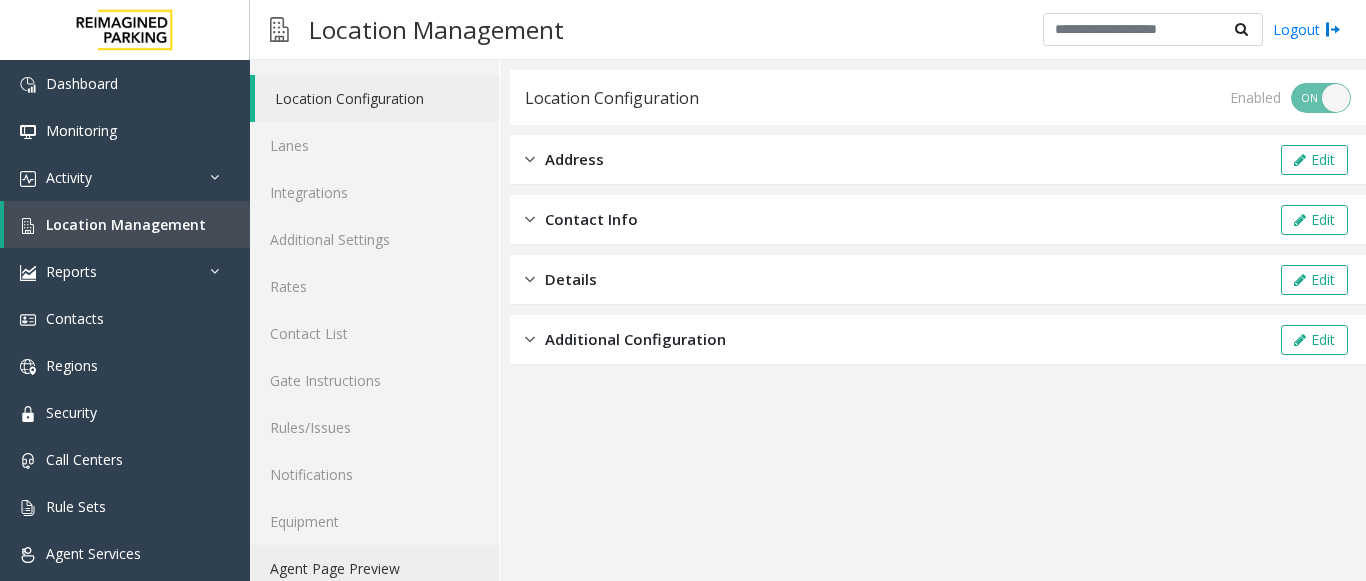 scroll, scrollTop: 78, scrollLeft: 0, axis: vertical 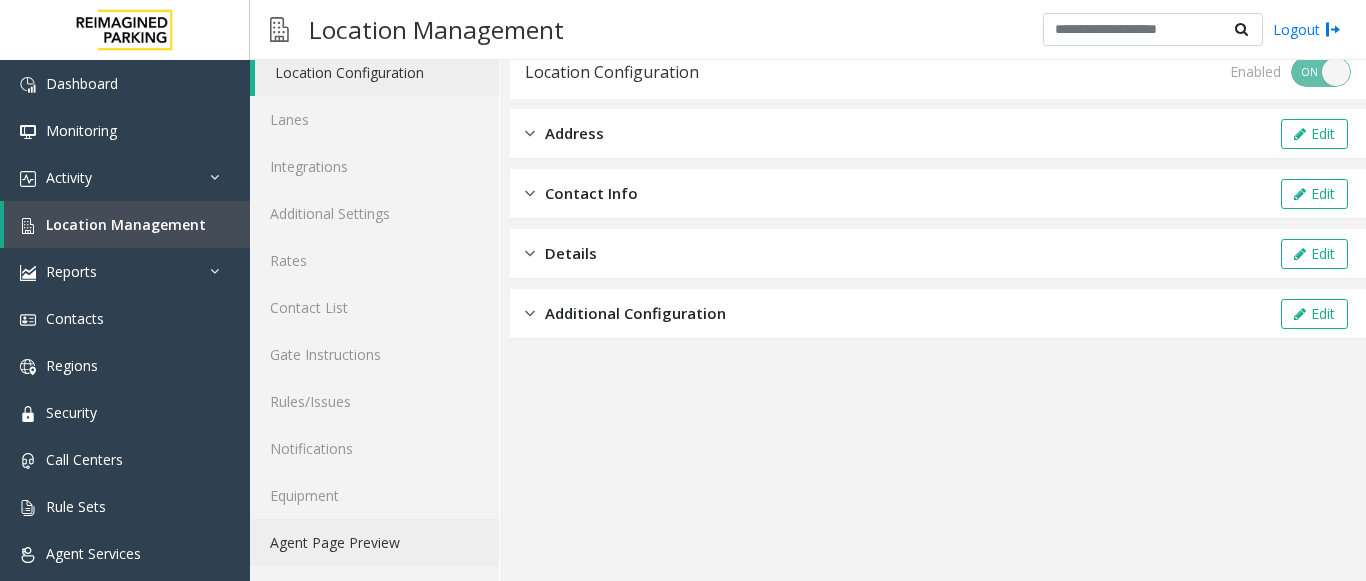click on "Agent Page Preview" 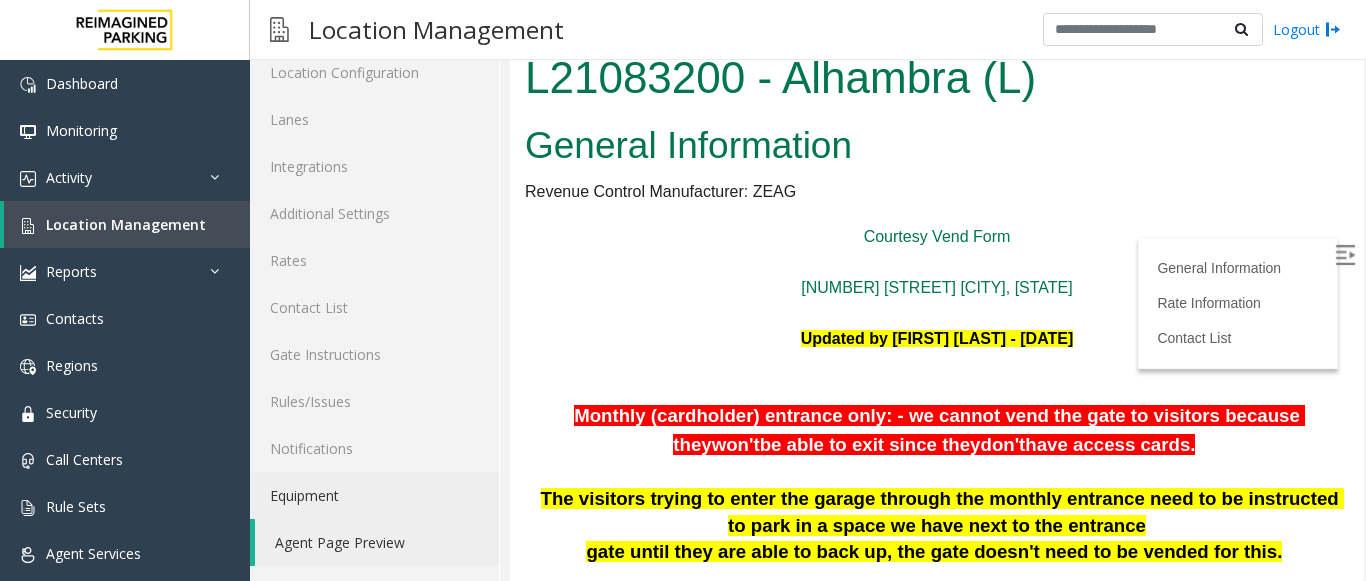 scroll, scrollTop: 200, scrollLeft: 0, axis: vertical 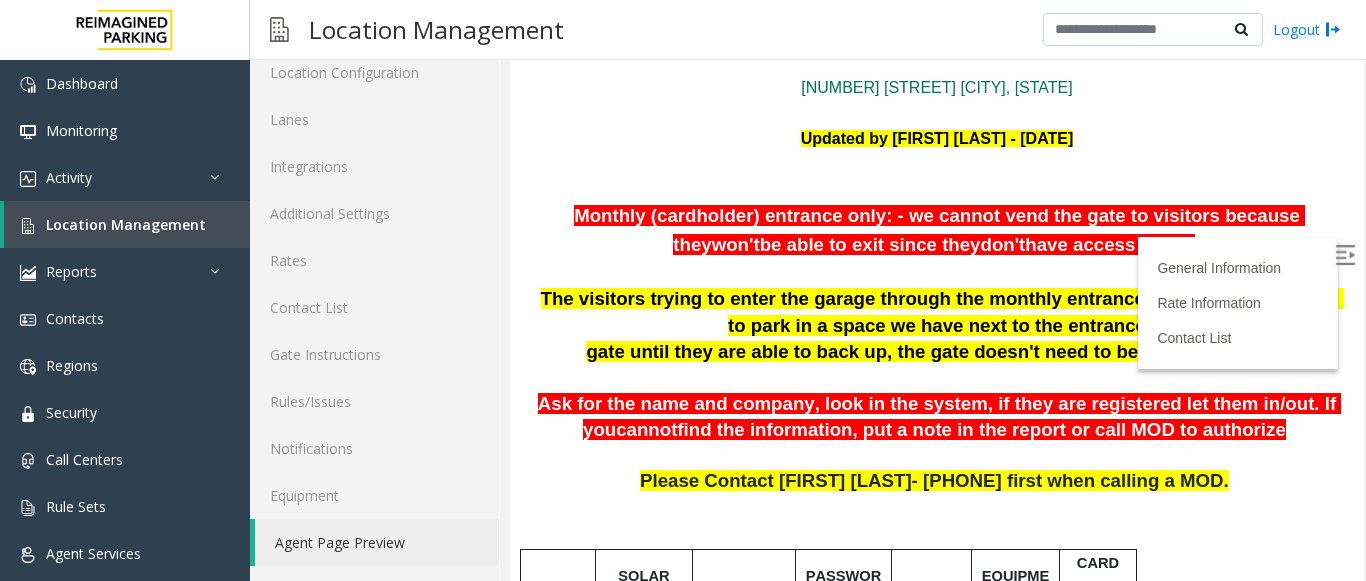 click at bounding box center (1345, 255) 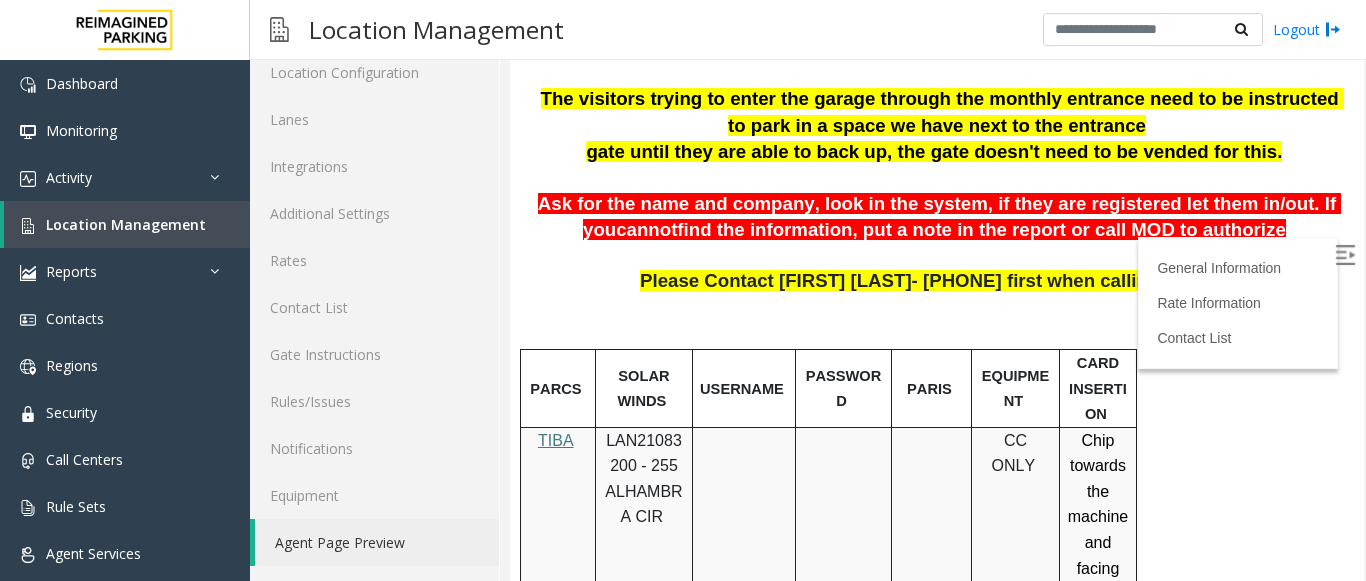scroll, scrollTop: 300, scrollLeft: 0, axis: vertical 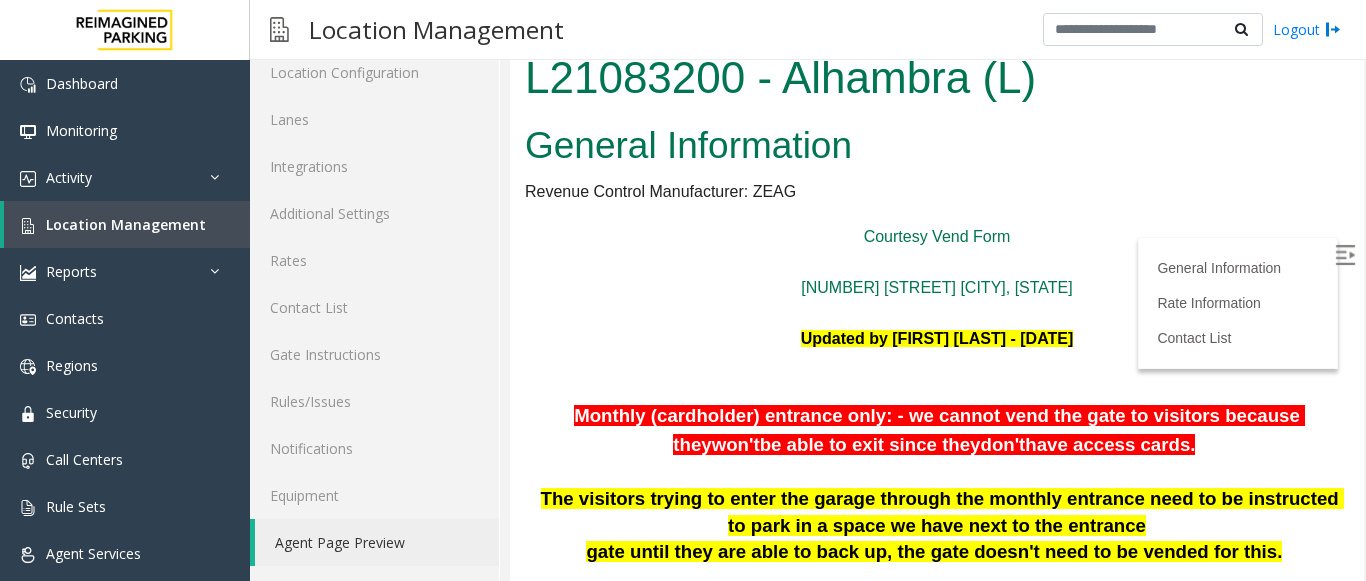 drag, startPoint x: 1336, startPoint y: 143, endPoint x: 603, endPoint y: 339, distance: 758.75226 